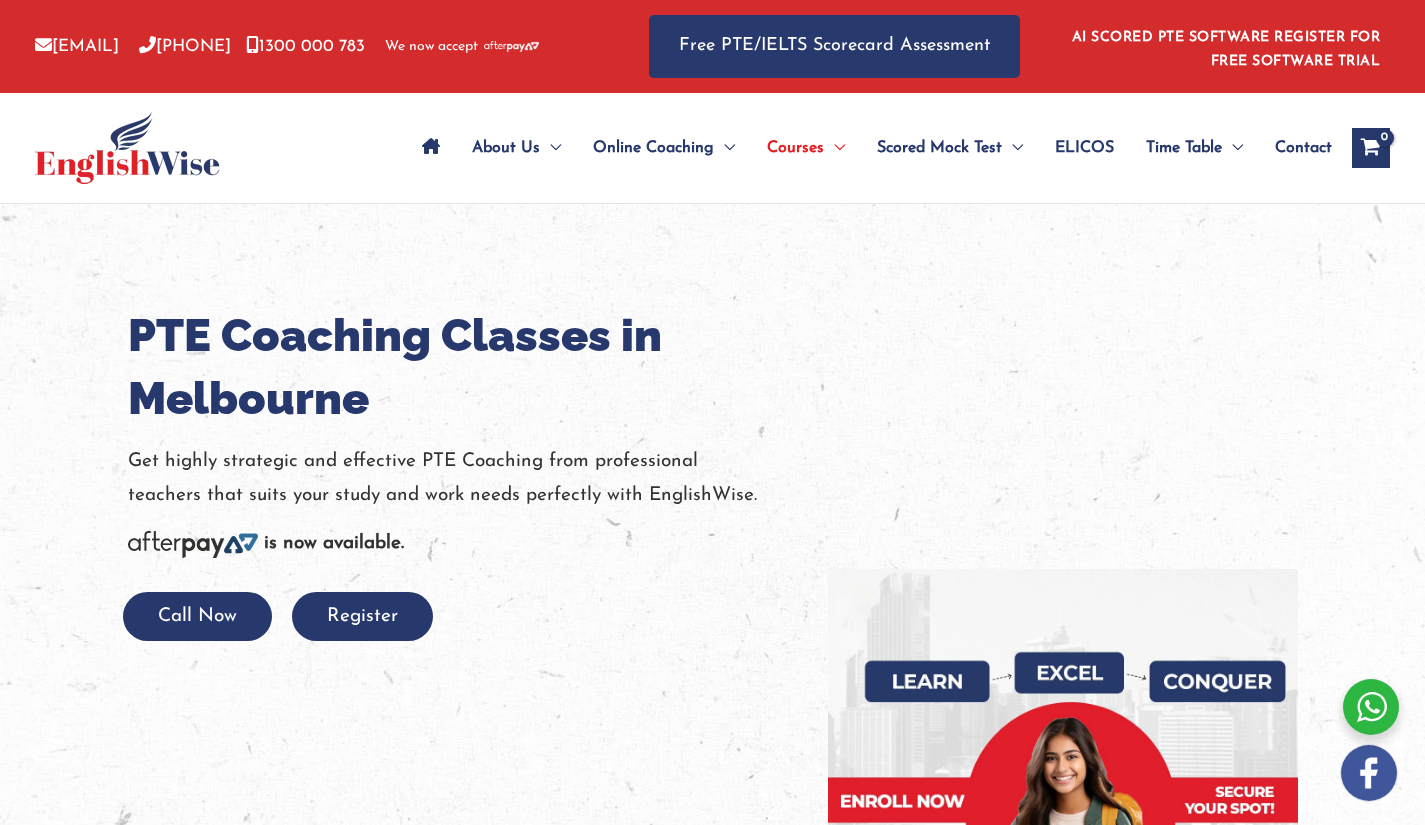 scroll, scrollTop: 0, scrollLeft: 0, axis: both 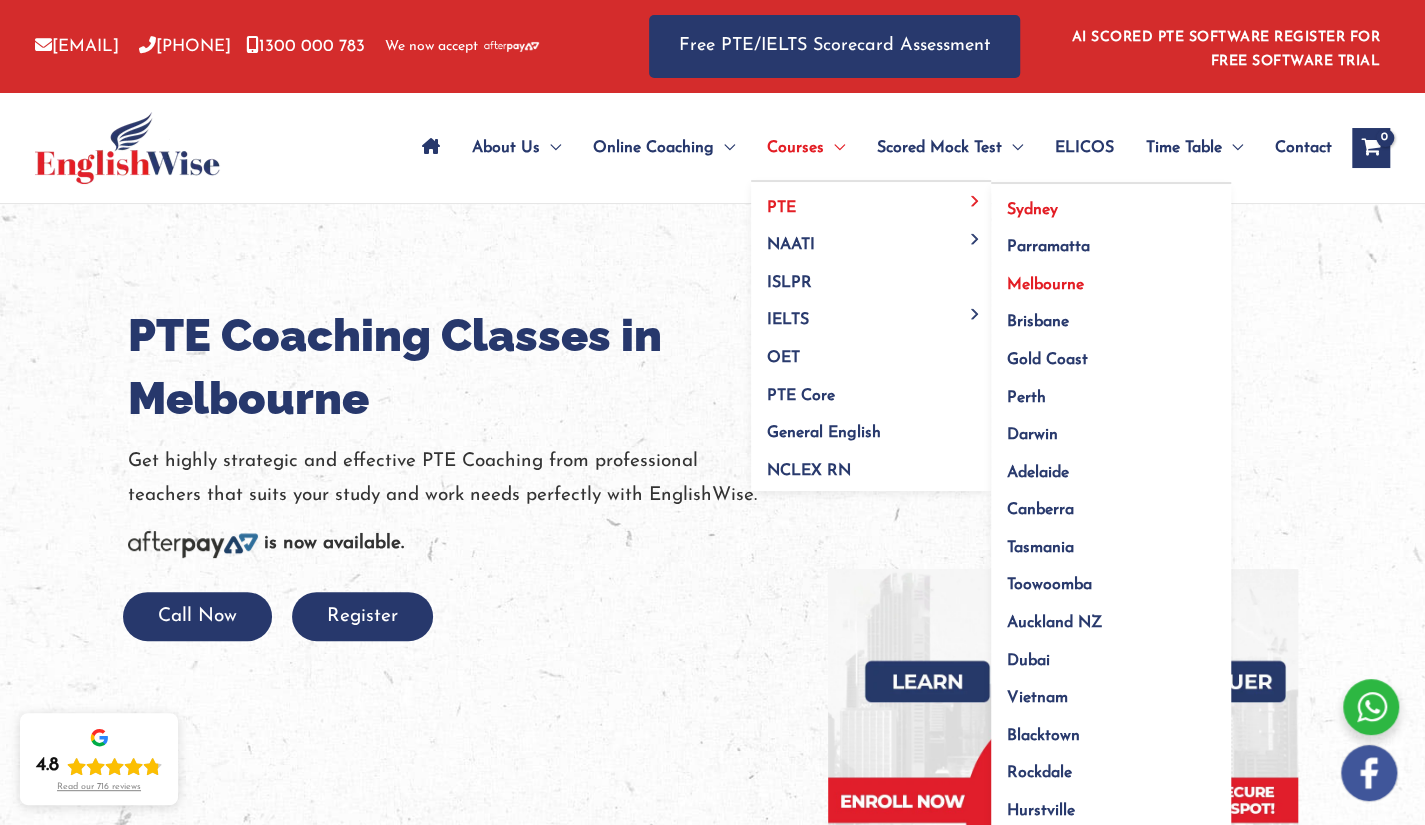 click on "Sydney" at bounding box center (1032, 210) 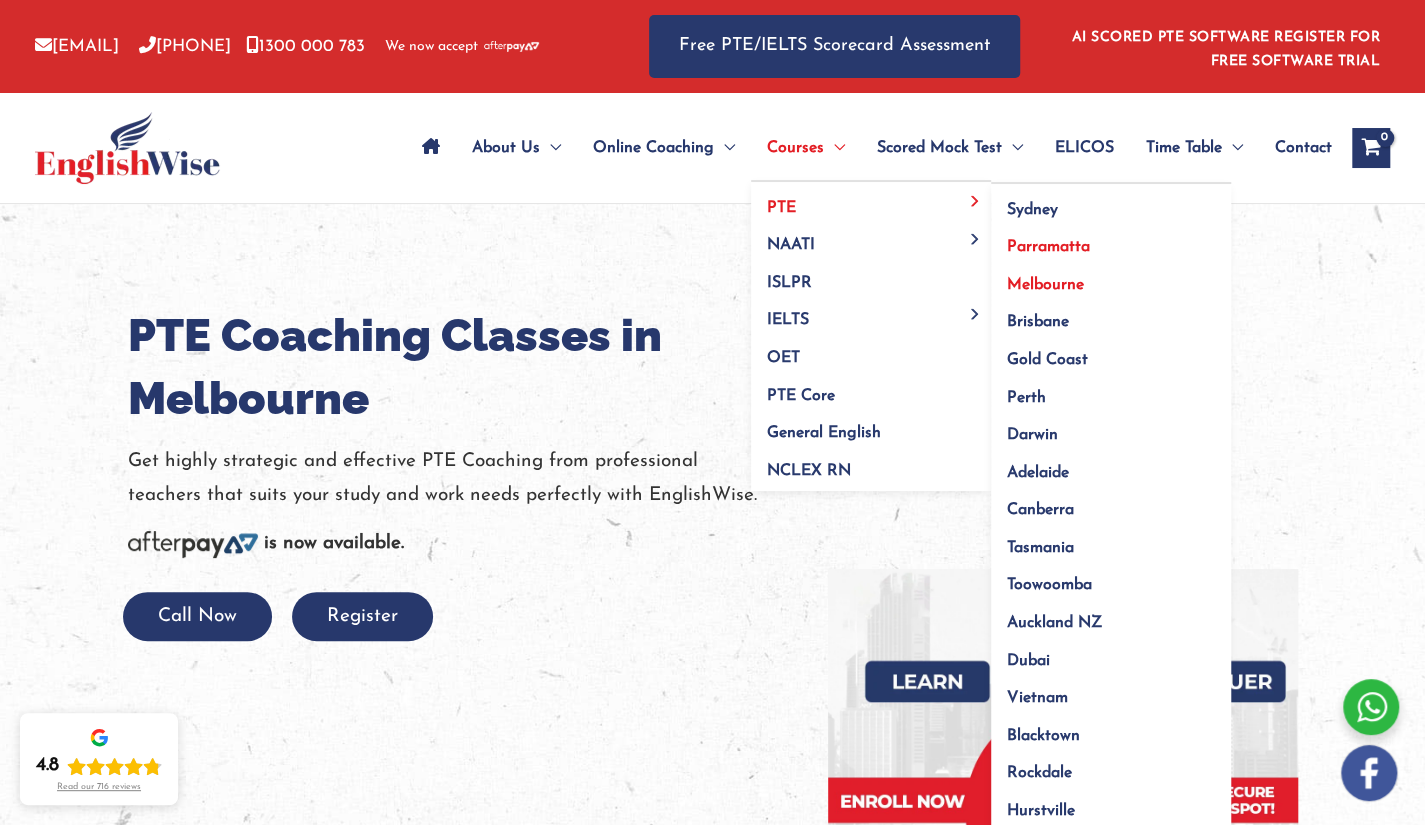 click on "Parramatta" at bounding box center (1048, 247) 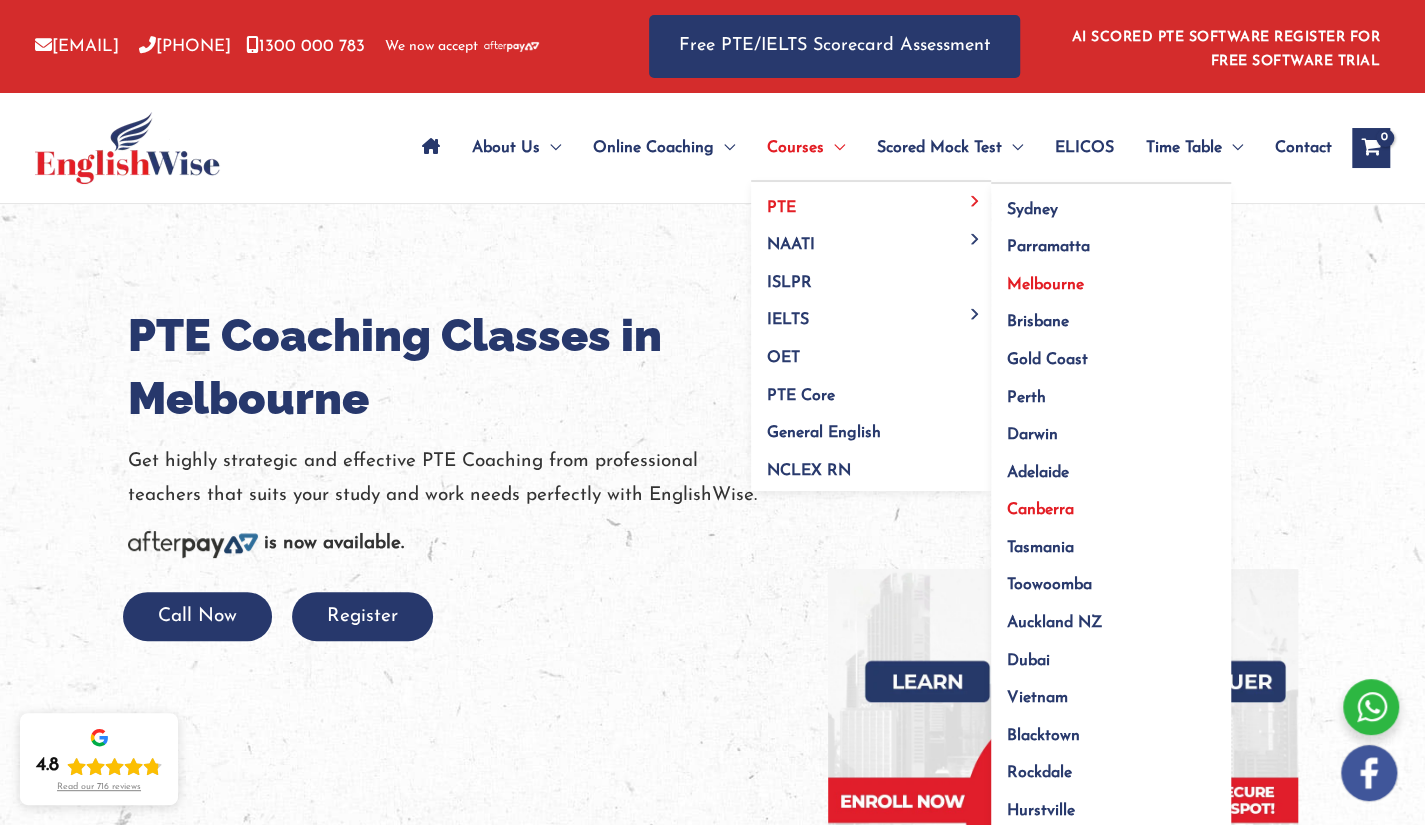 click on "Canberra" at bounding box center (1111, 504) 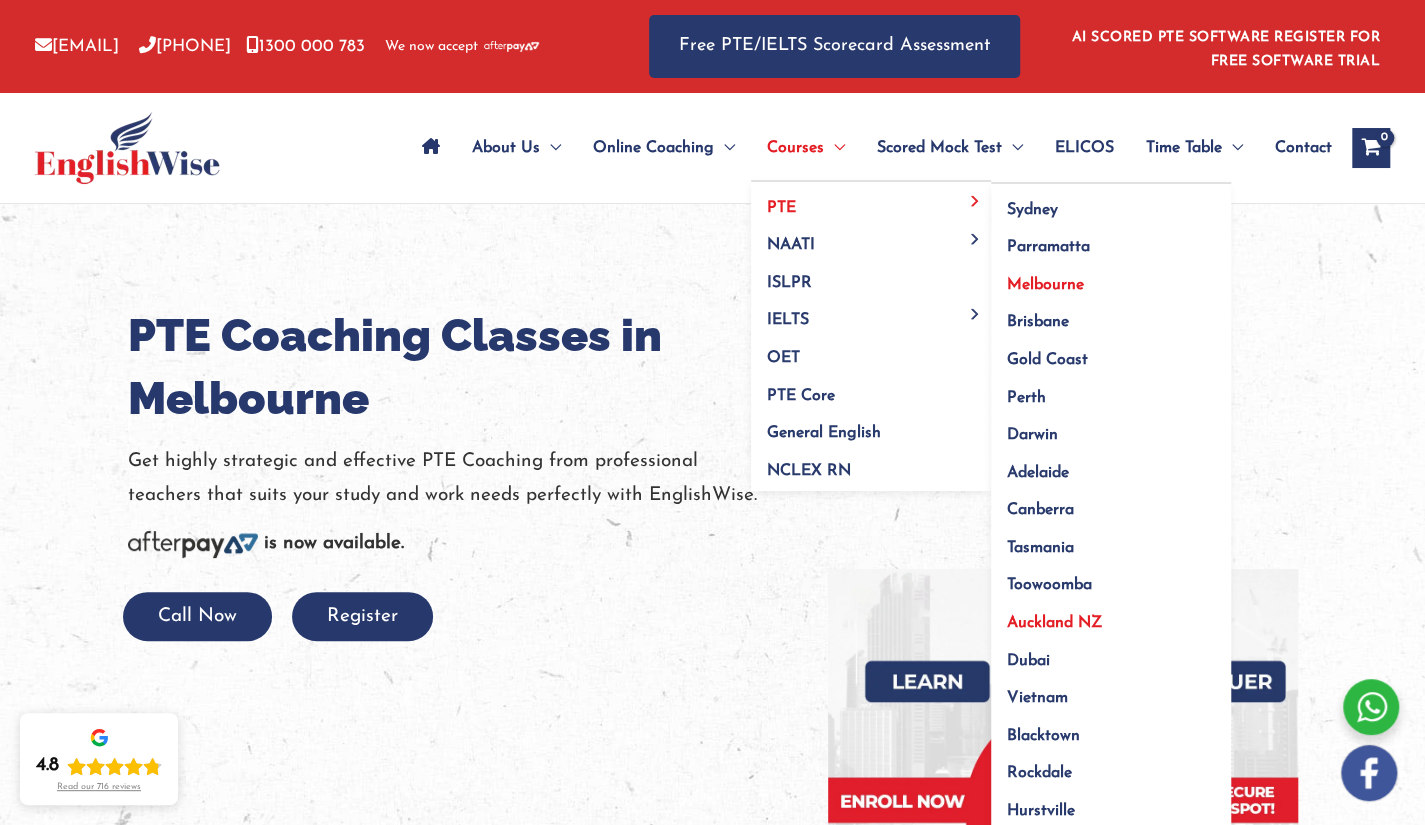 click on "Auckland NZ" at bounding box center [1111, 617] 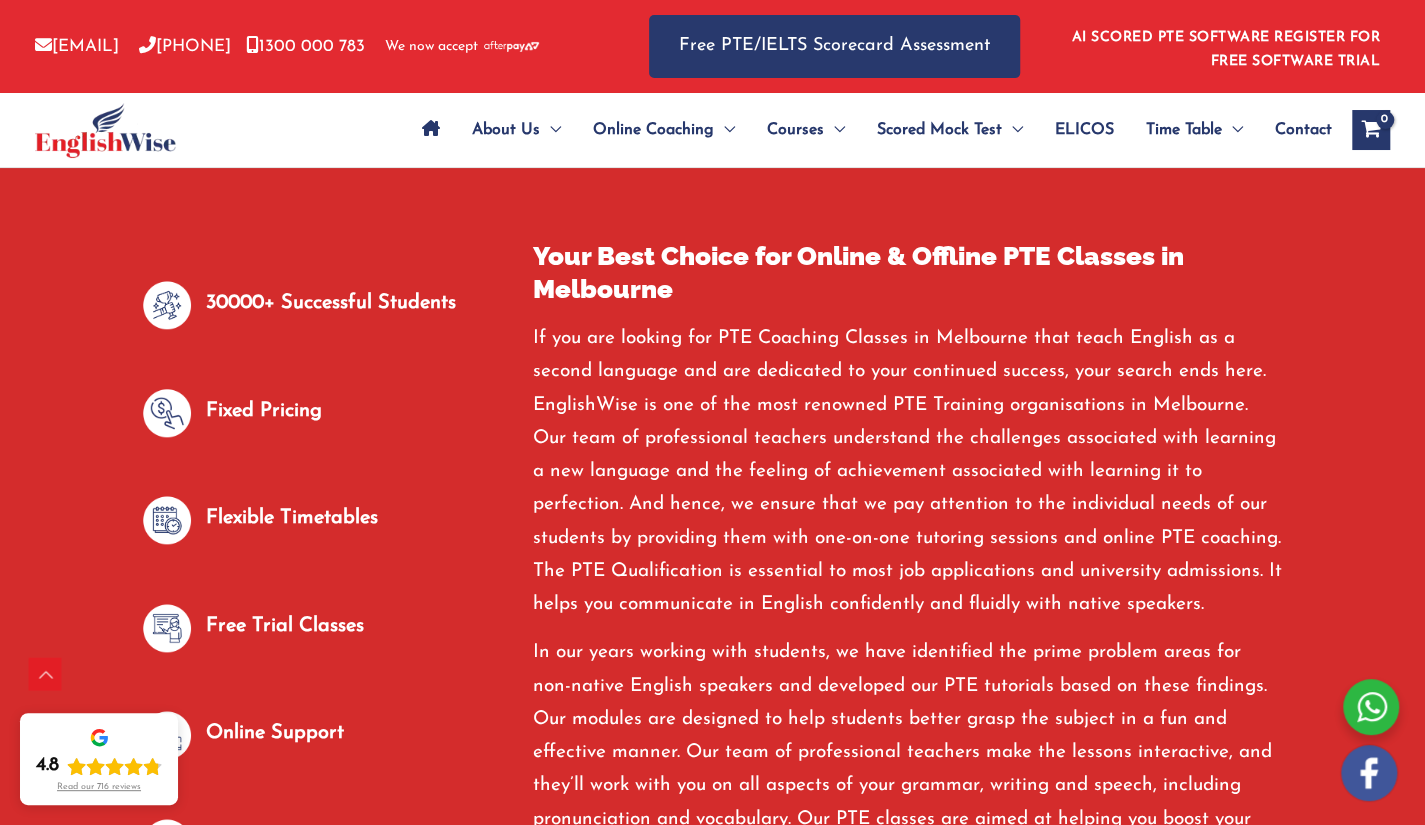 scroll, scrollTop: 1000, scrollLeft: 0, axis: vertical 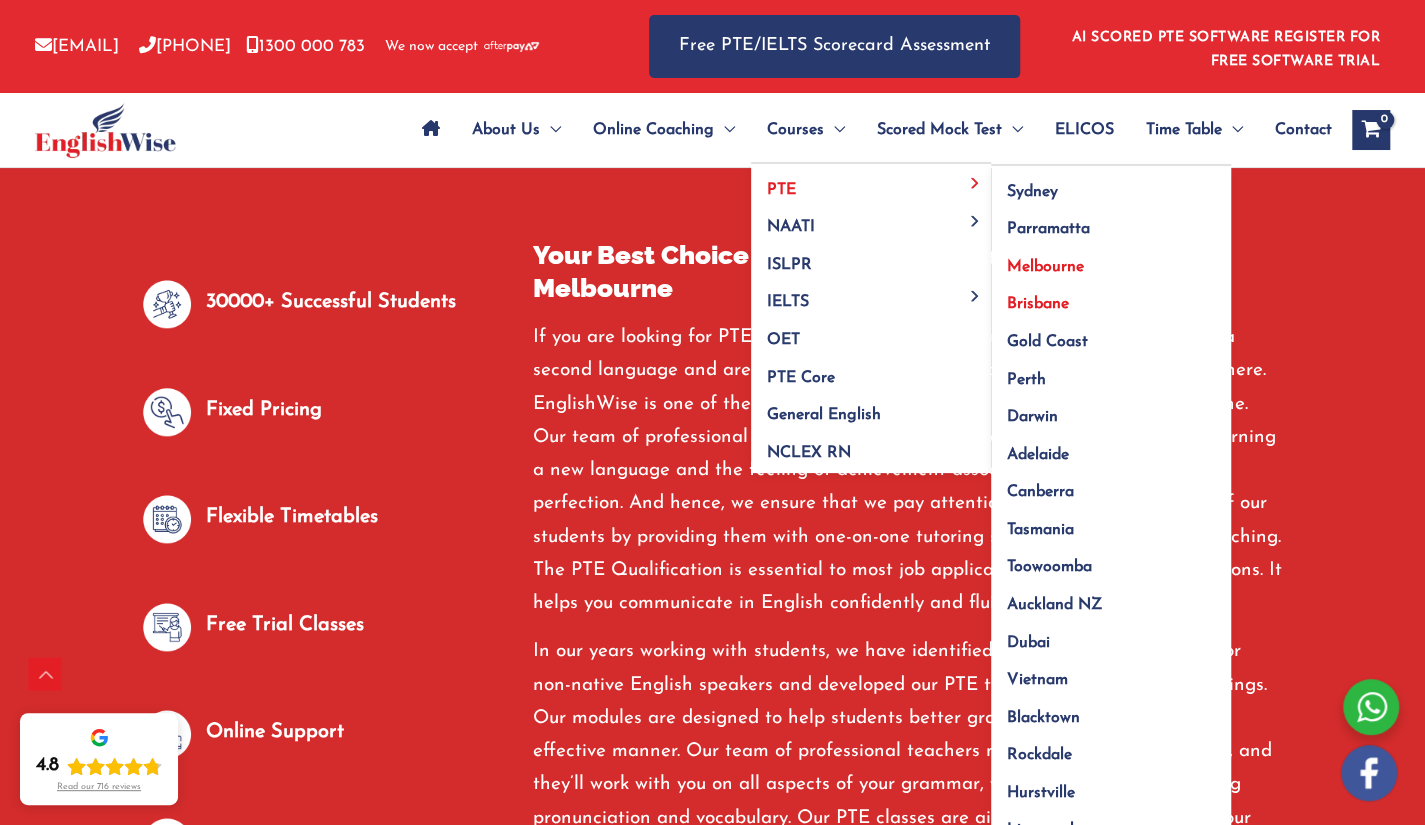 click on "Brisbane" at bounding box center [1111, 298] 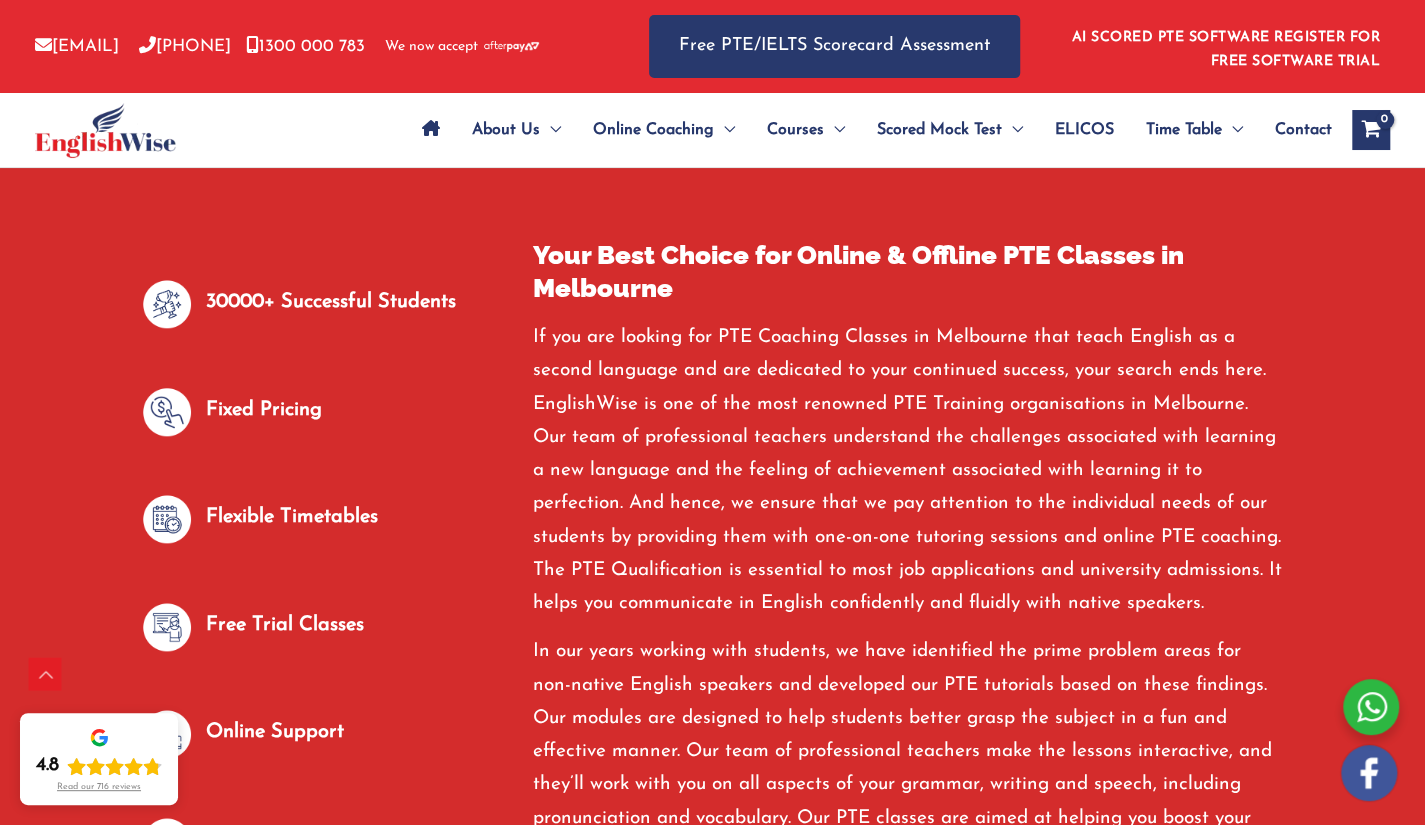 click at bounding box center [908, 313] 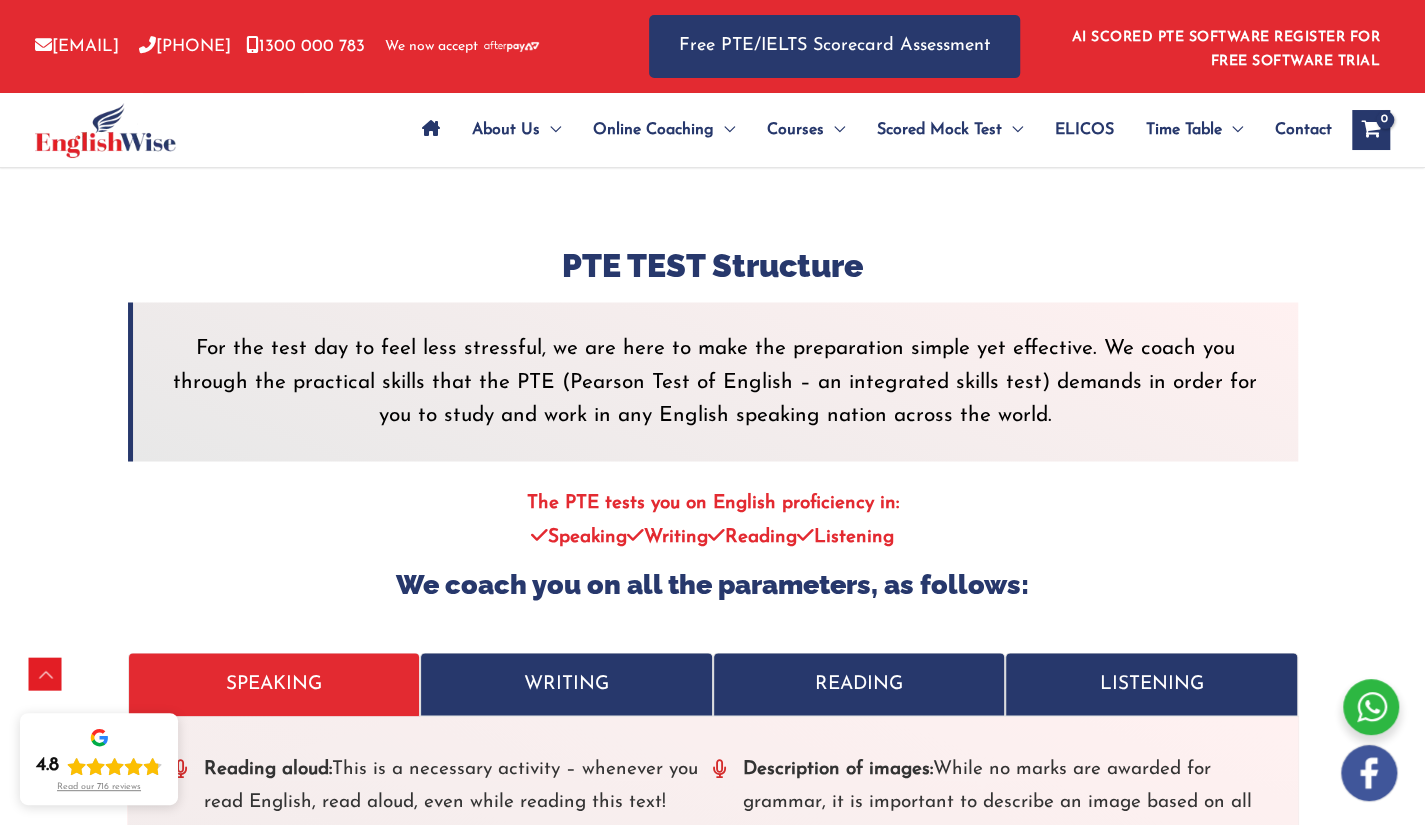scroll, scrollTop: 6045, scrollLeft: 0, axis: vertical 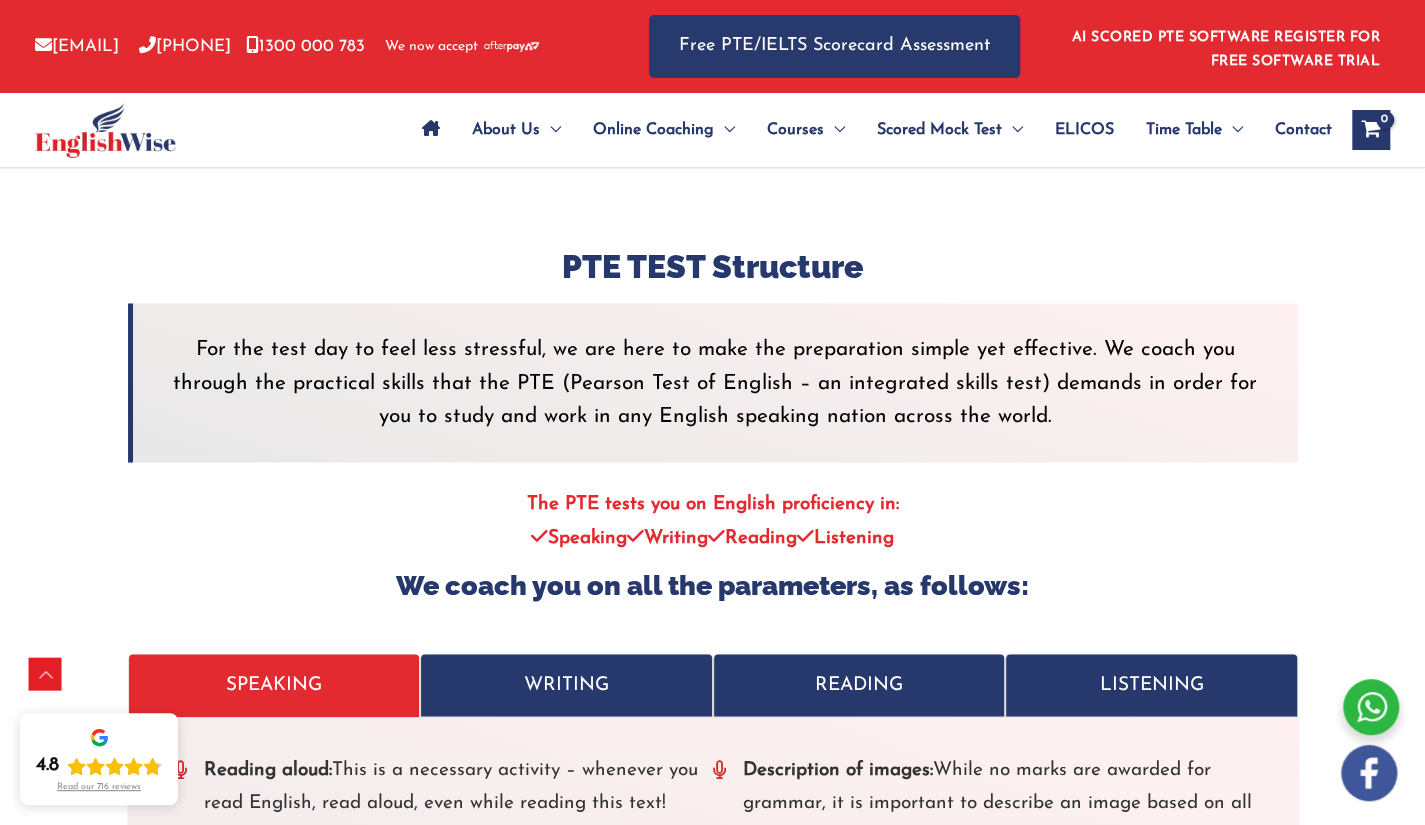 click on "For the test day to feel less stressful, we are here to make the preparation simple yet effective. We coach you through the practical skills that the PTE (Pearson Test of English – an integrated skills test) demands in order for you to study and work in any English speaking nation across the world." at bounding box center (715, 383) 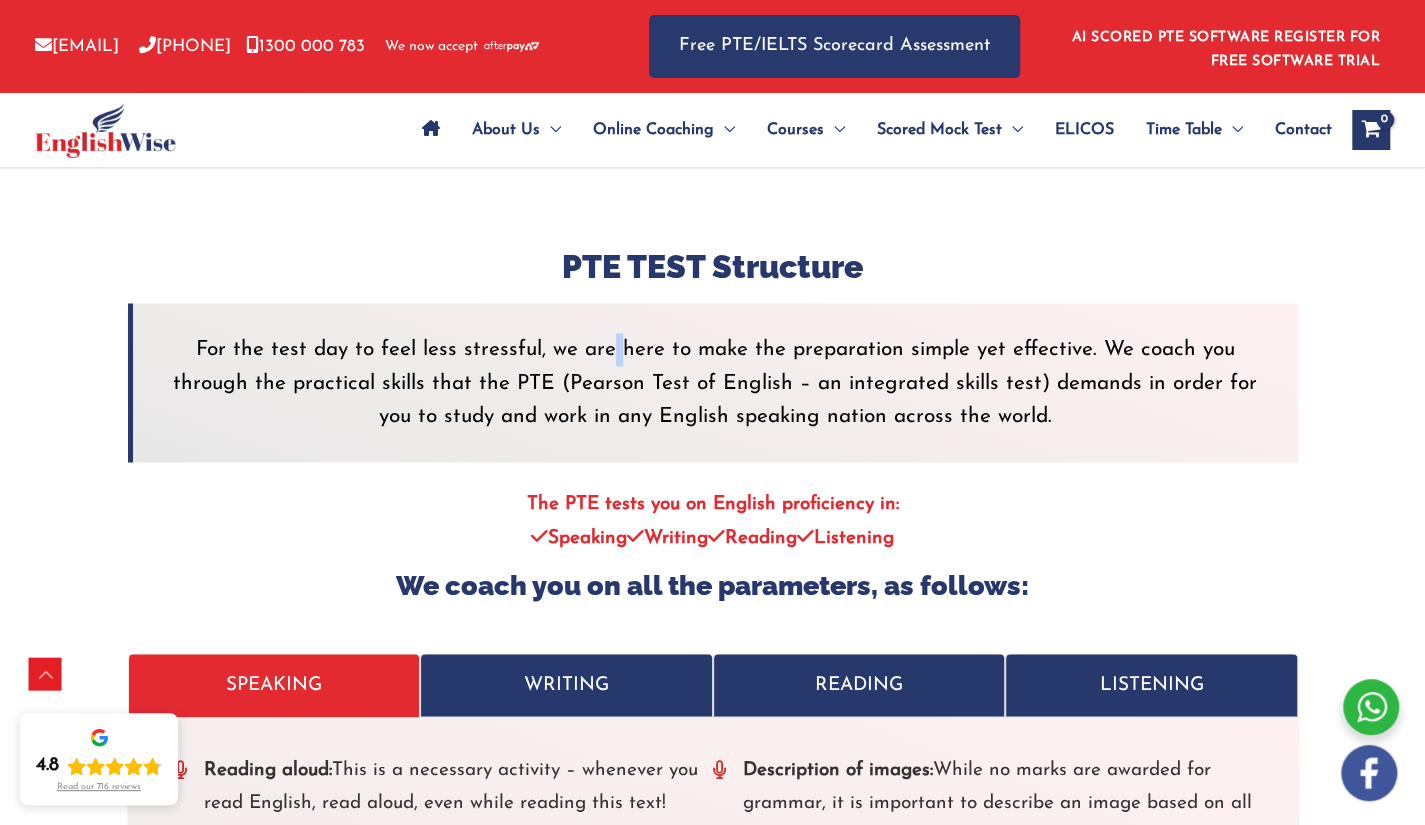click on "For the test day to feel less stressful, we are here to make the preparation simple yet effective. We coach you through the practical skills that the PTE (Pearson Test of English – an integrated skills test) demands in order for you to study and work in any English speaking nation across the world." at bounding box center (715, 383) 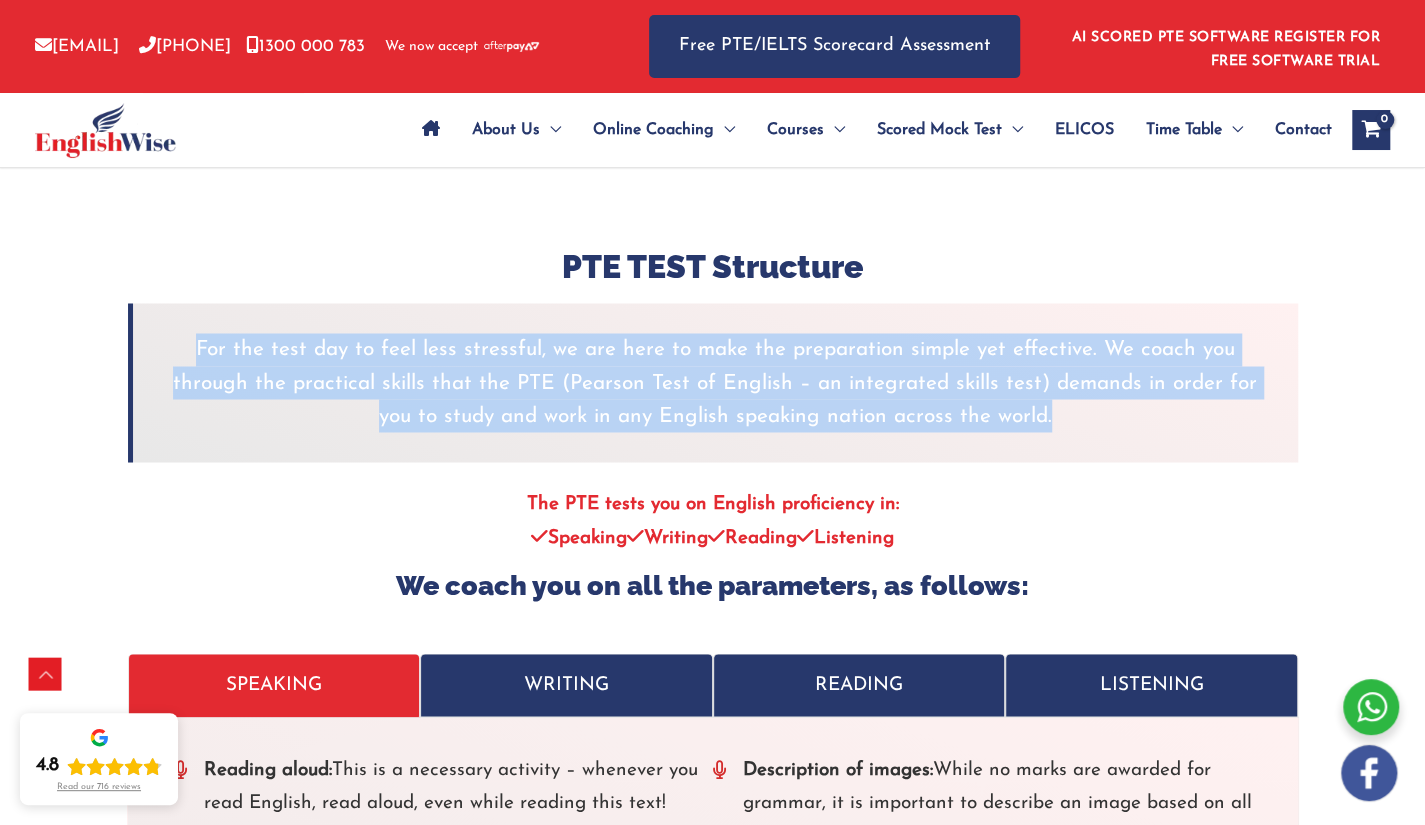 click on "For the test day to feel less stressful, we are here to make the preparation simple yet effective. We coach you through the practical skills that the PTE (Pearson Test of English – an integrated skills test) demands in order for you to study and work in any English speaking nation across the world." at bounding box center [715, 383] 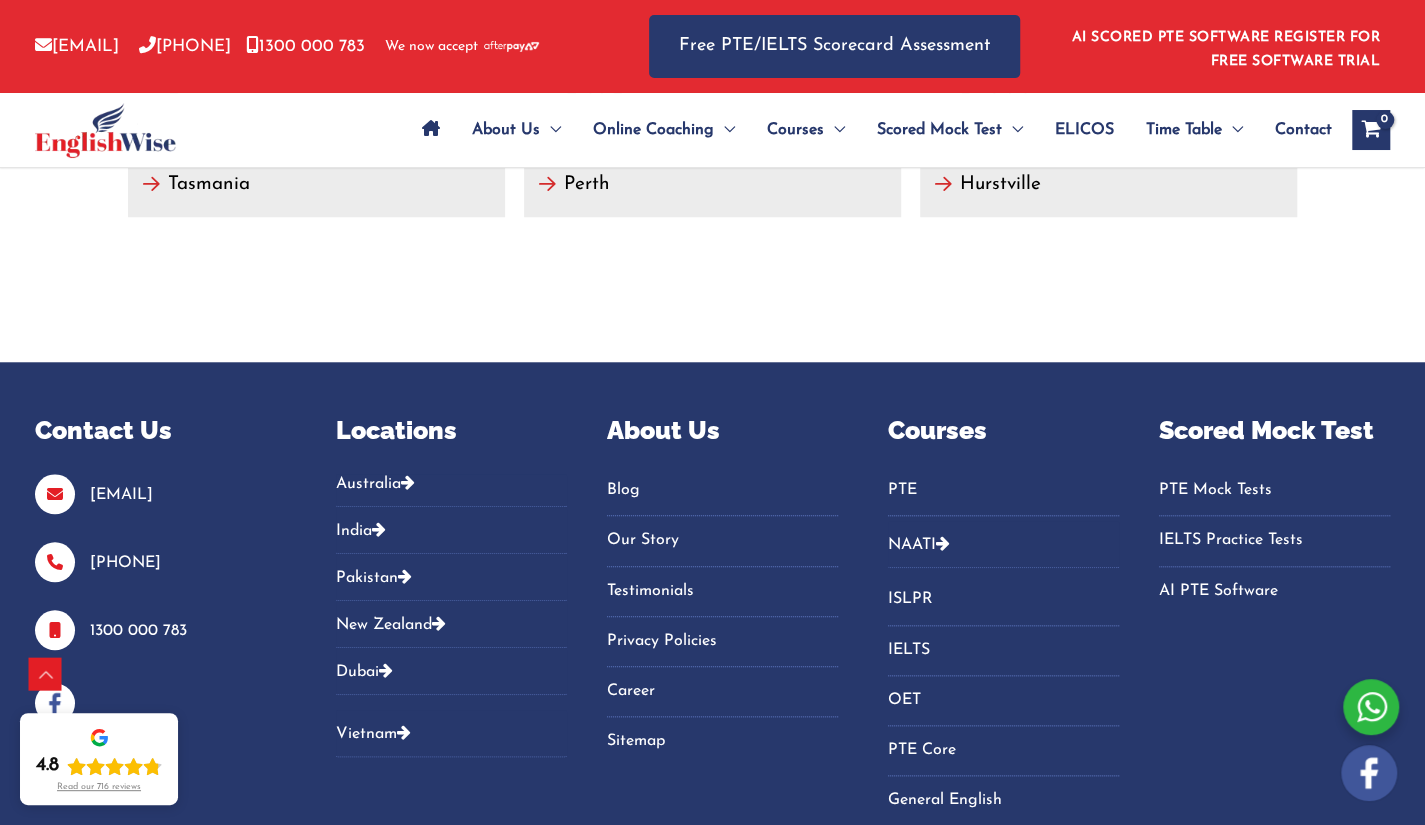 scroll, scrollTop: 9380, scrollLeft: 0, axis: vertical 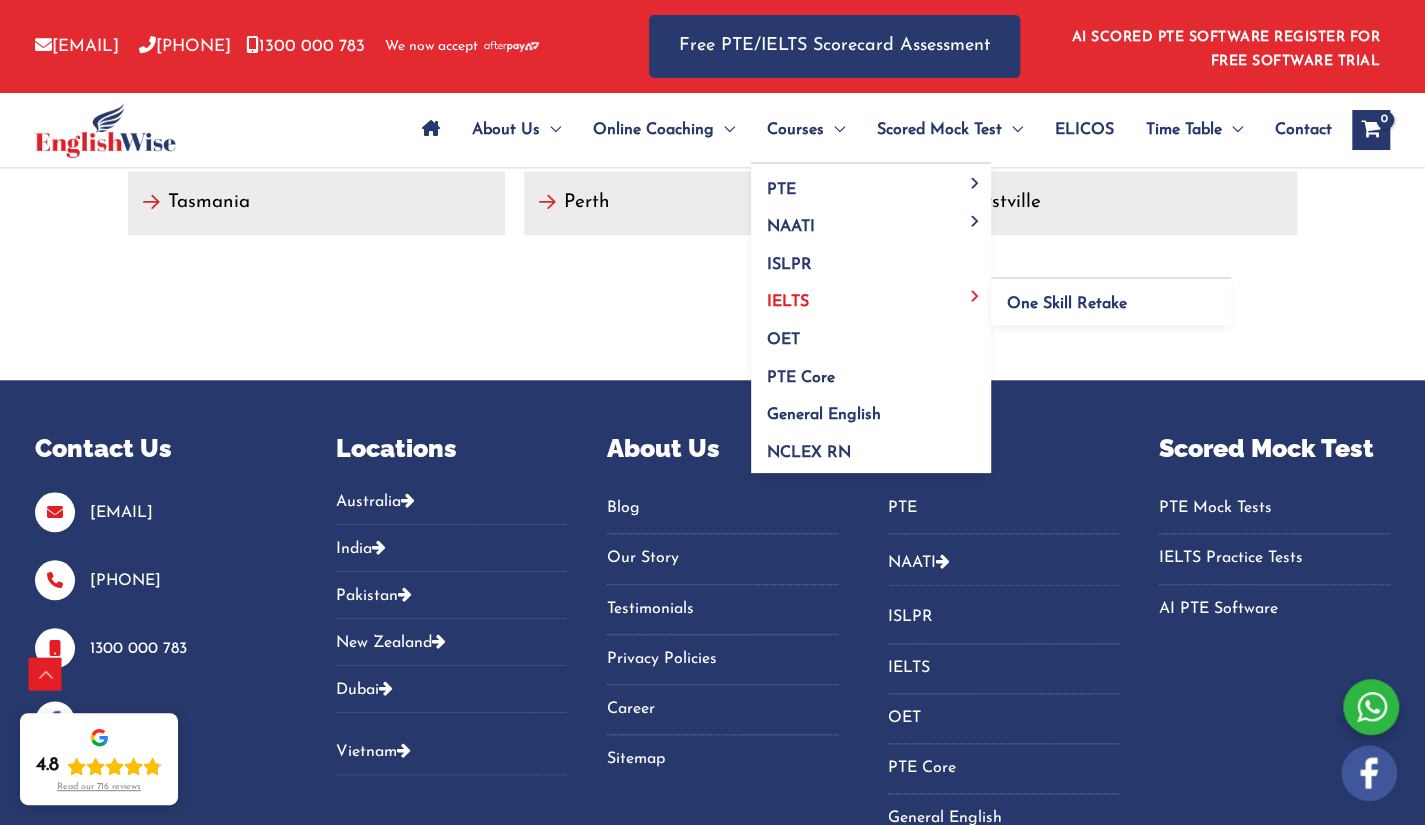 click on "IELTS" at bounding box center (871, 296) 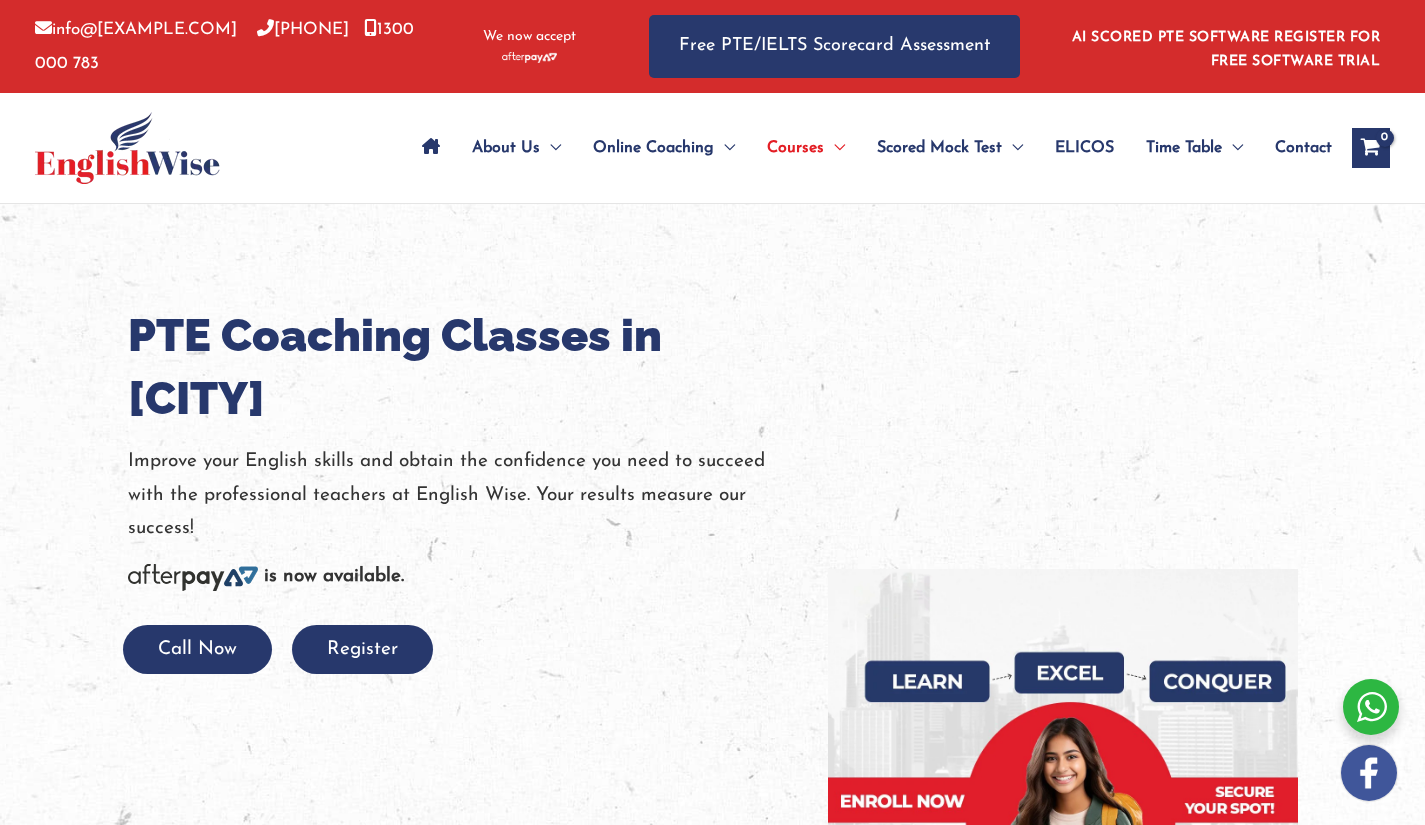 scroll, scrollTop: 0, scrollLeft: 0, axis: both 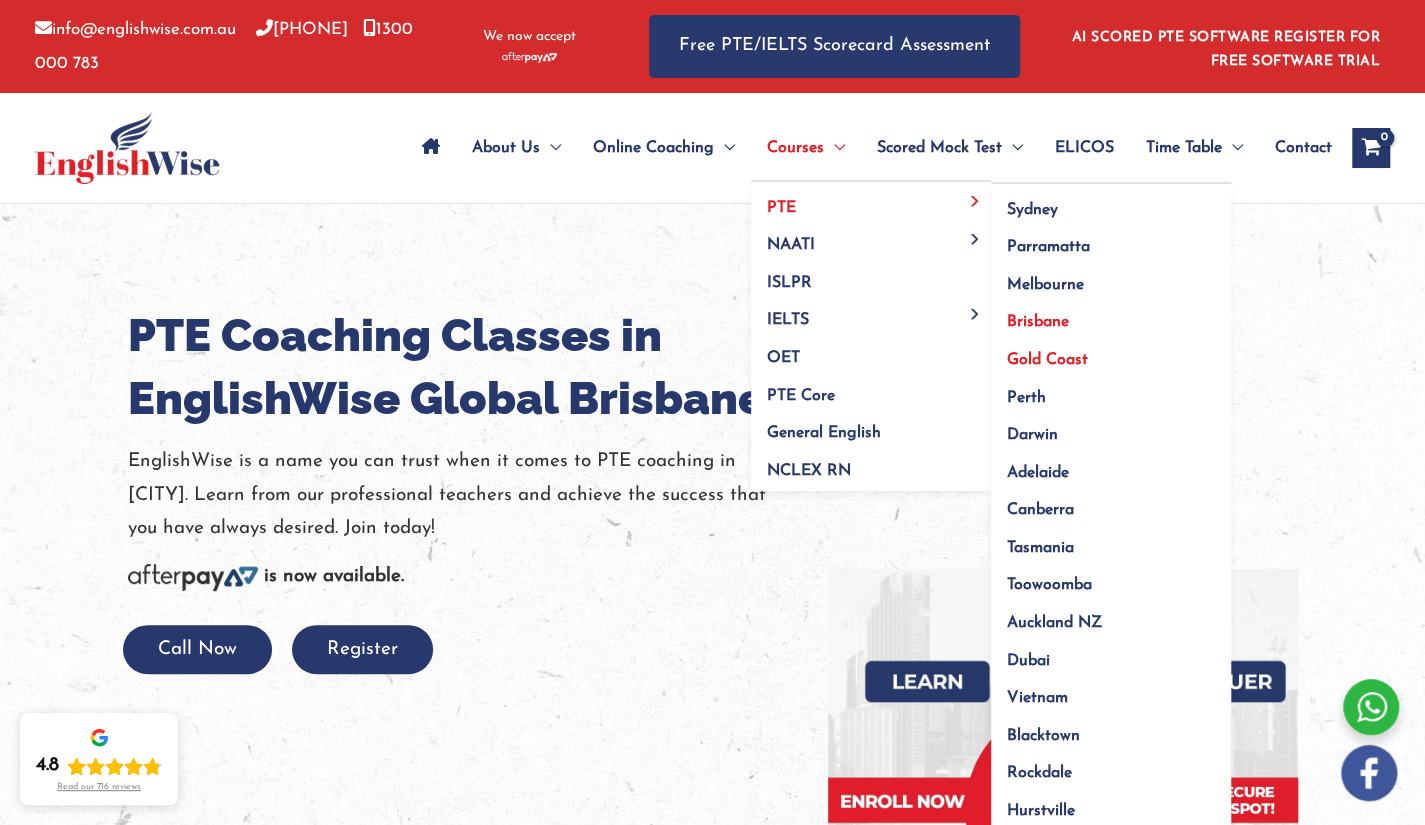 click on "Gold Coast" at bounding box center (1047, 360) 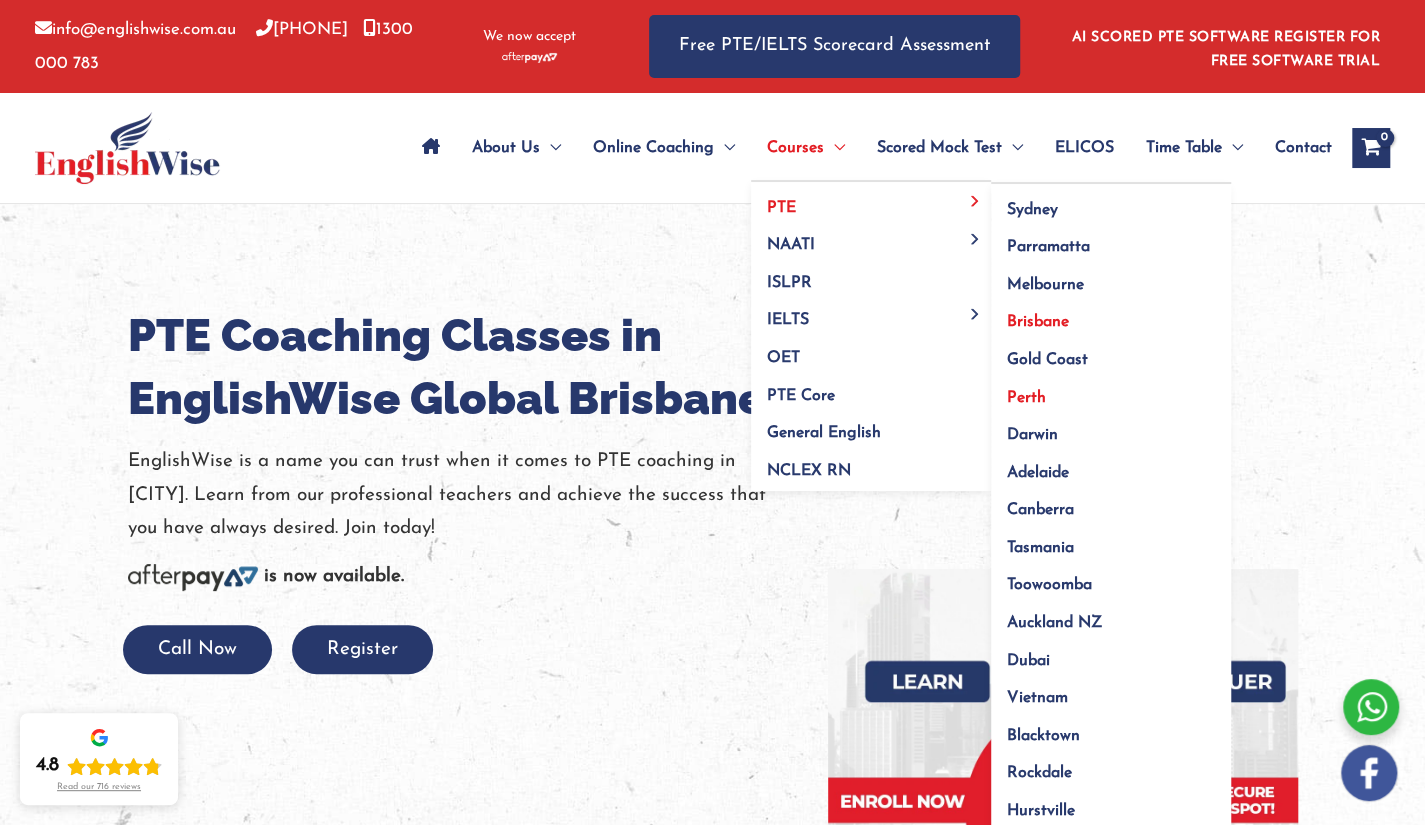 click on "Perth" at bounding box center (1111, 391) 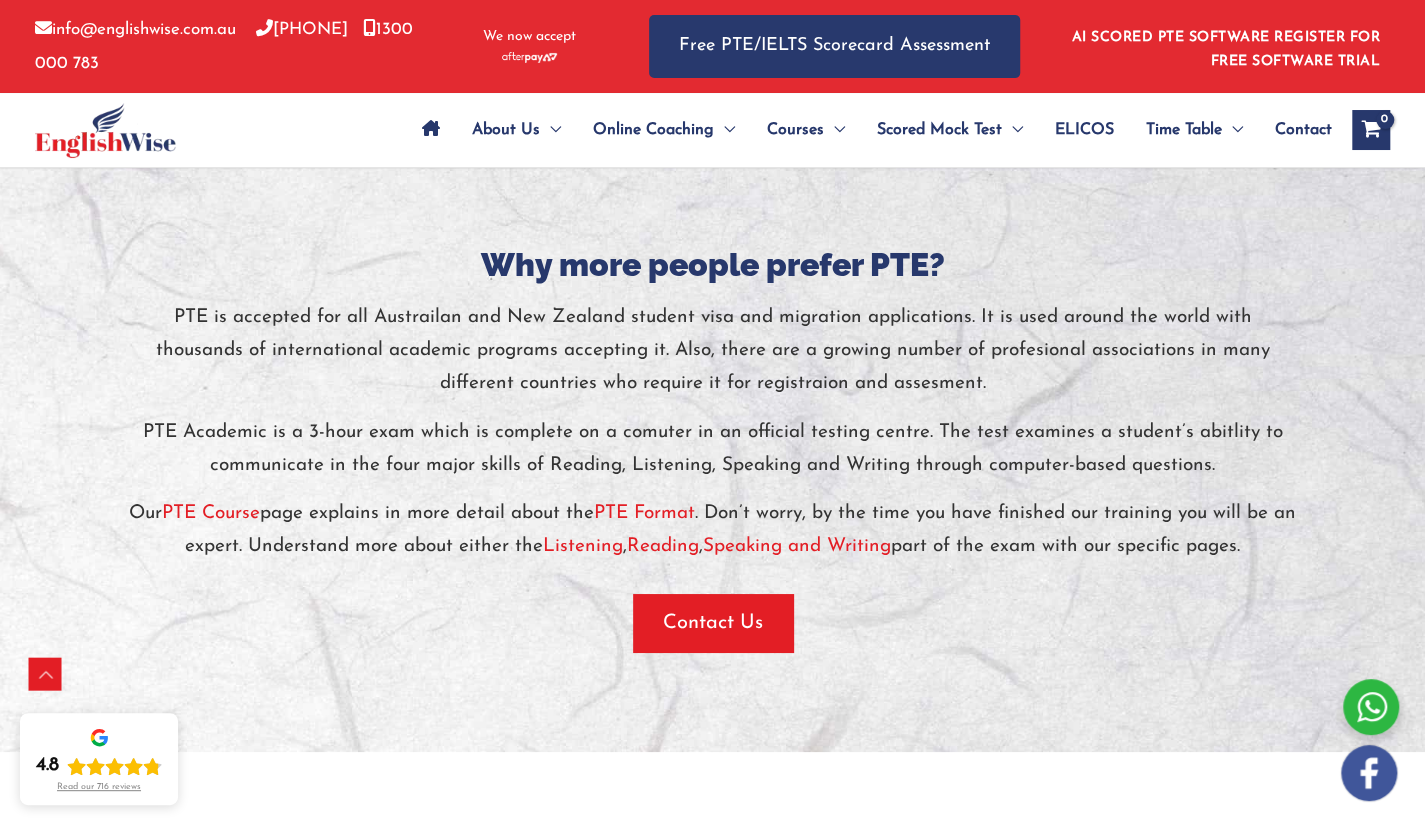 scroll, scrollTop: 3932, scrollLeft: 0, axis: vertical 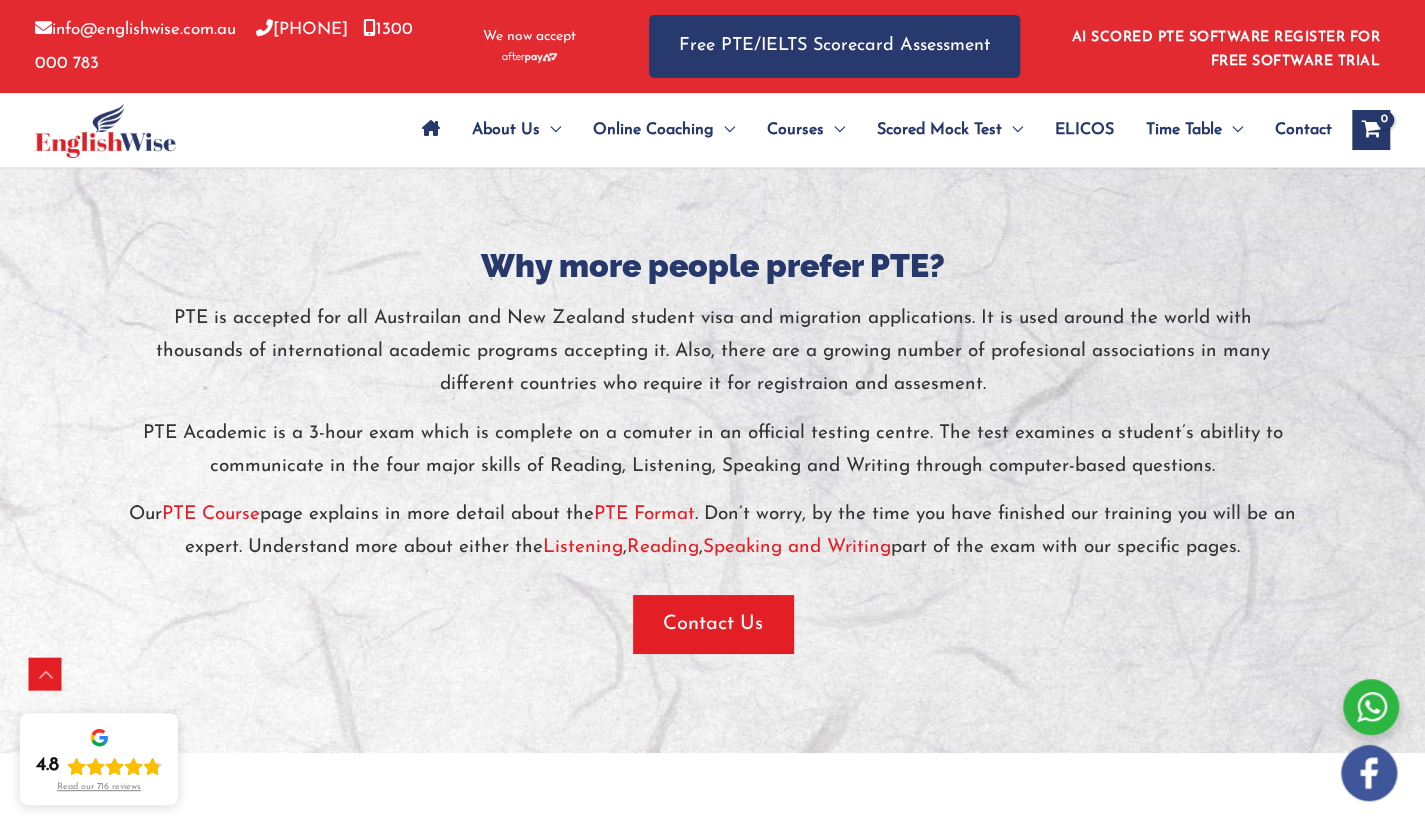 click on "PTE is accepted for all Austrailan and New Zealand student visa and migration applications. It is used around the world with thousands of international academic programs accepting it. Also, there are a growing number of profesional associations in many different countries who require it for registraion and assesment." at bounding box center [713, 352] 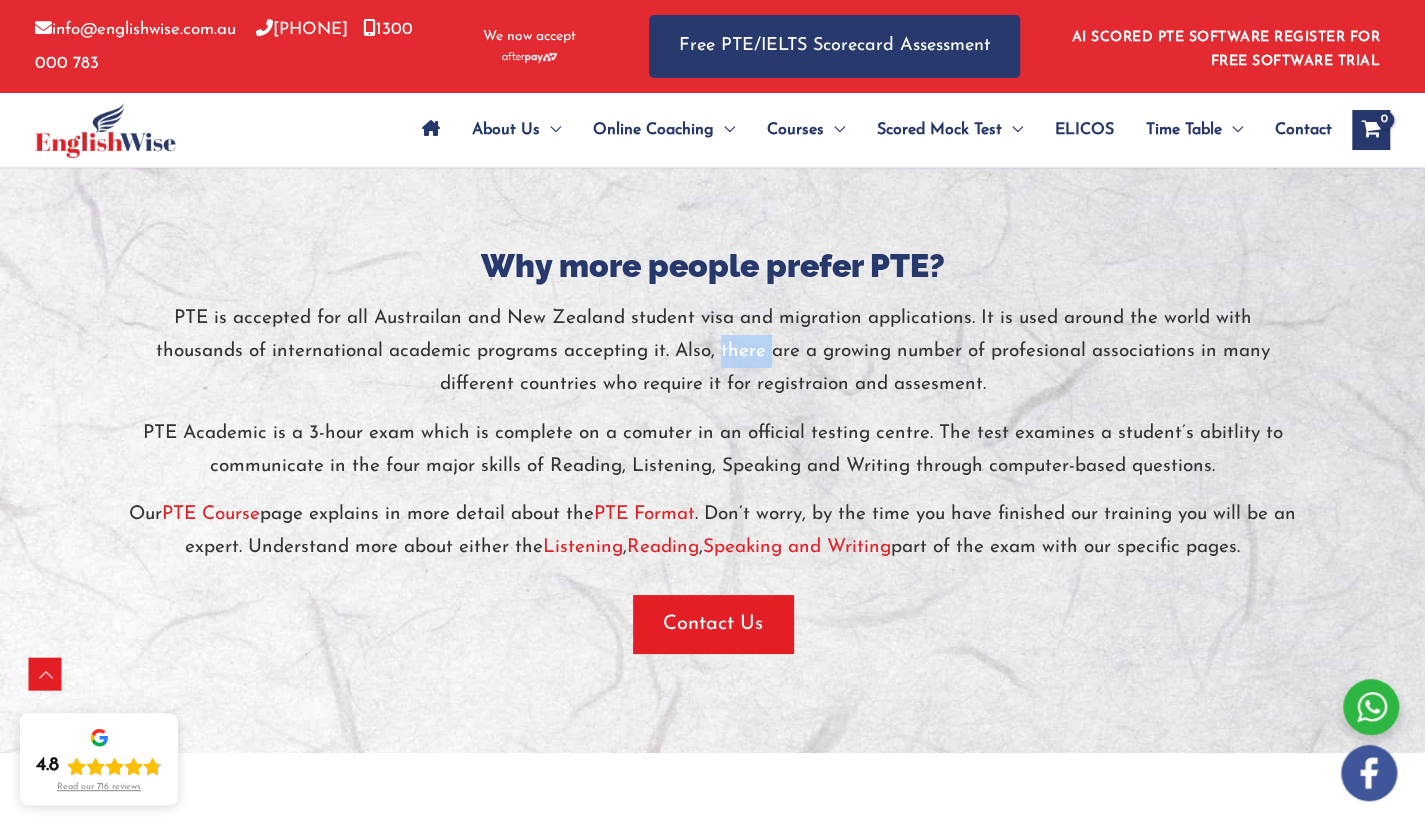 click on "PTE is accepted for all Austrailan and New Zealand student visa and migration applications. It is used around the world with thousands of international academic programs accepting it. Also, there are a growing number of profesional associations in many different countries who require it for registraion and assesment." at bounding box center [713, 352] 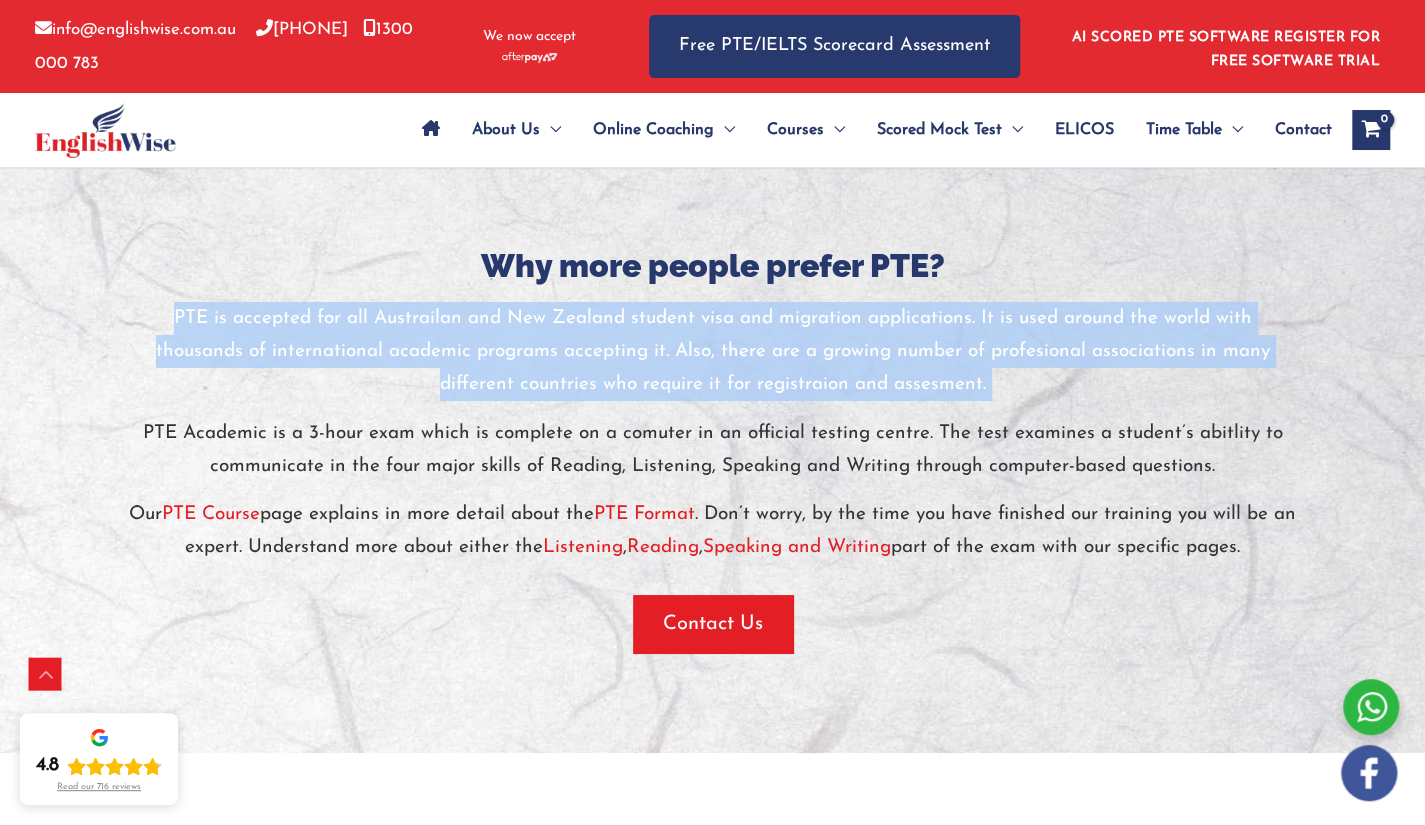 click on "PTE is accepted for all Austrailan and New Zealand student visa and migration applications. It is used around the world with thousands of international academic programs accepting it. Also, there are a growing number of profesional associations in many different countries who require it for registraion and assesment." at bounding box center (713, 352) 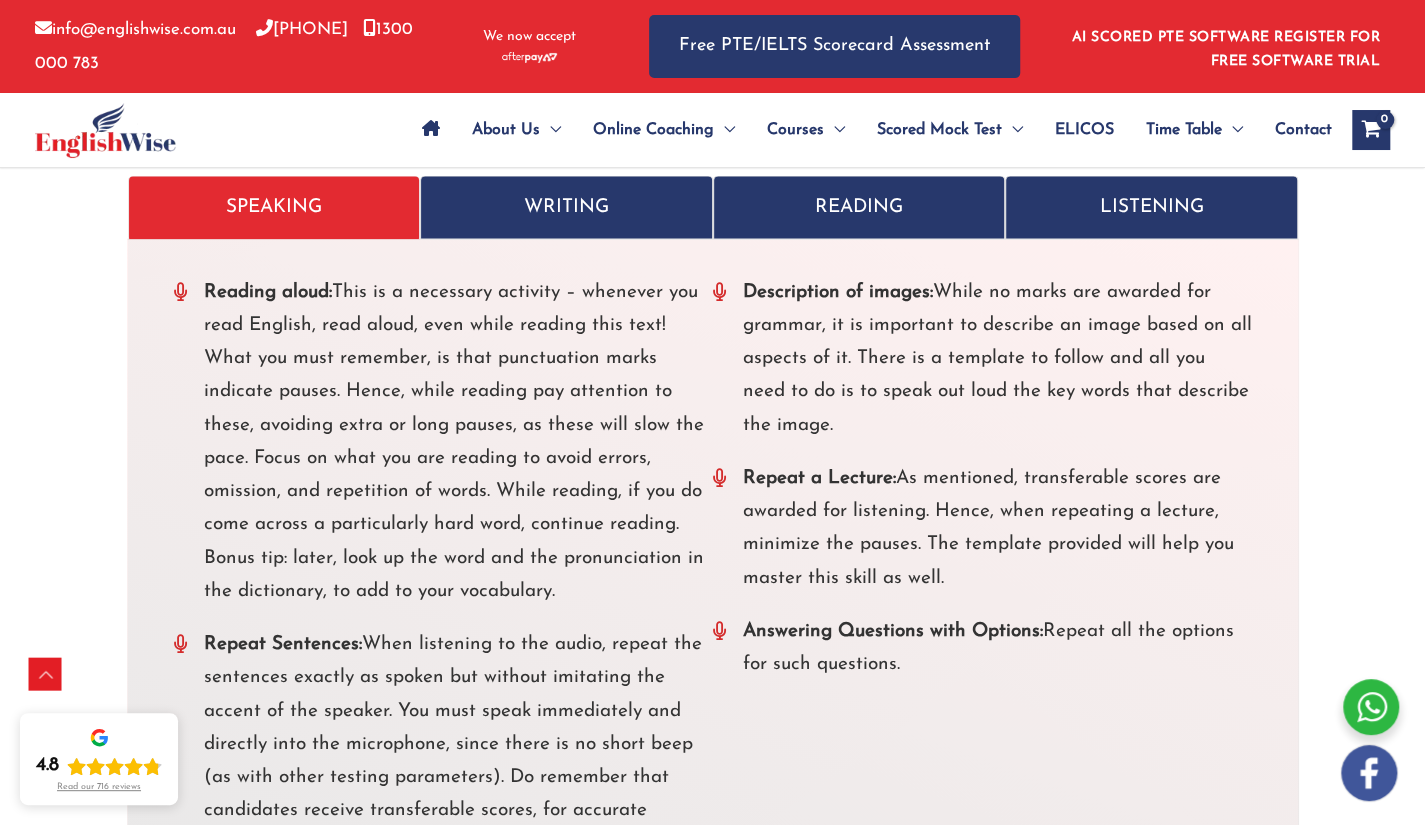 scroll, scrollTop: 5827, scrollLeft: 0, axis: vertical 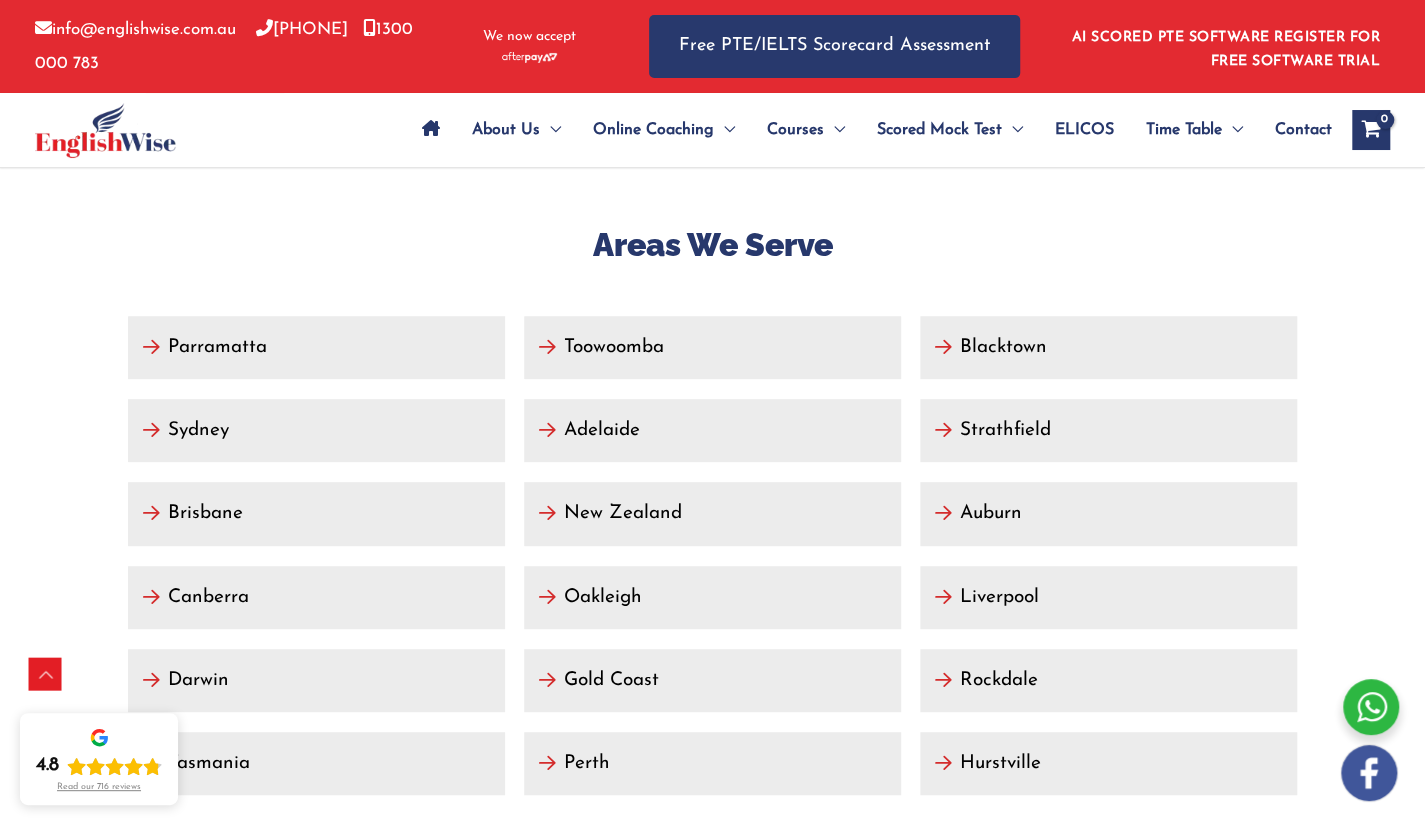 click on "Areas We Serve" at bounding box center [713, 245] 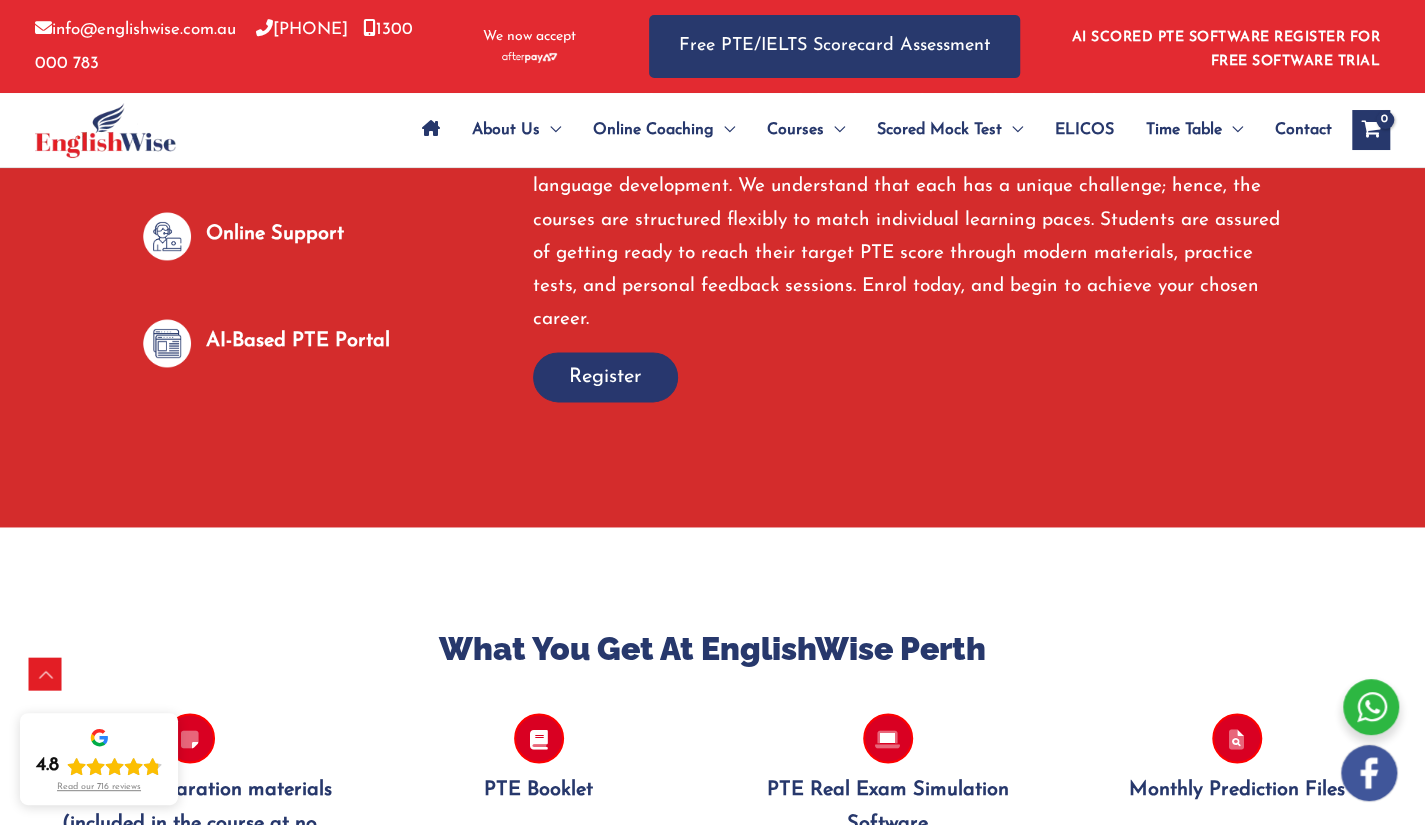 scroll, scrollTop: 1434, scrollLeft: 0, axis: vertical 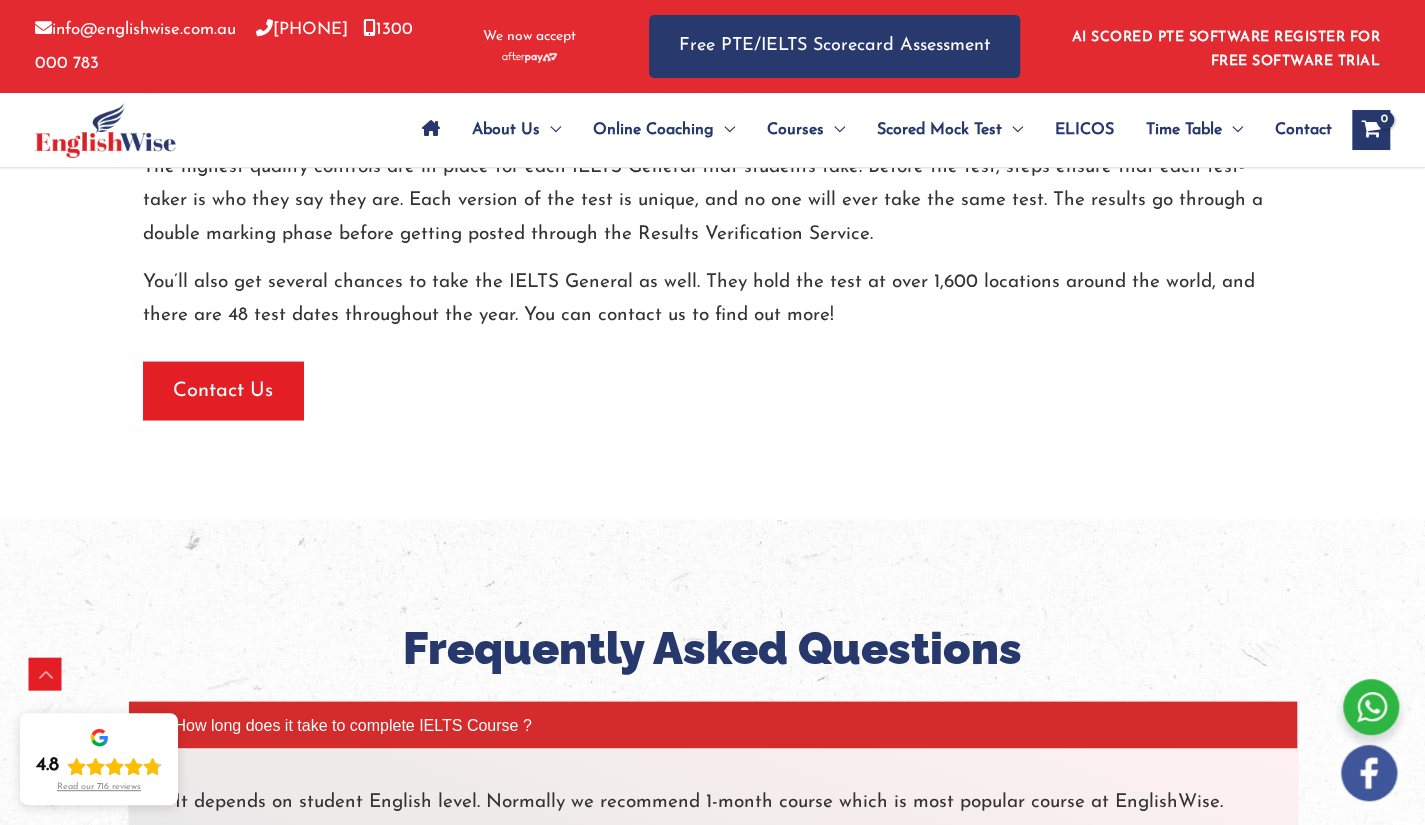 click on "The highest quality controls are in place for each IELTS General that students take. Before the test, steps ensure that each test-taker is who they say they are. Each version of the test is unique, and no one will ever take the same test. The results go through a double marking phase before getting posted through the Results Verification Service." at bounding box center [713, 200] 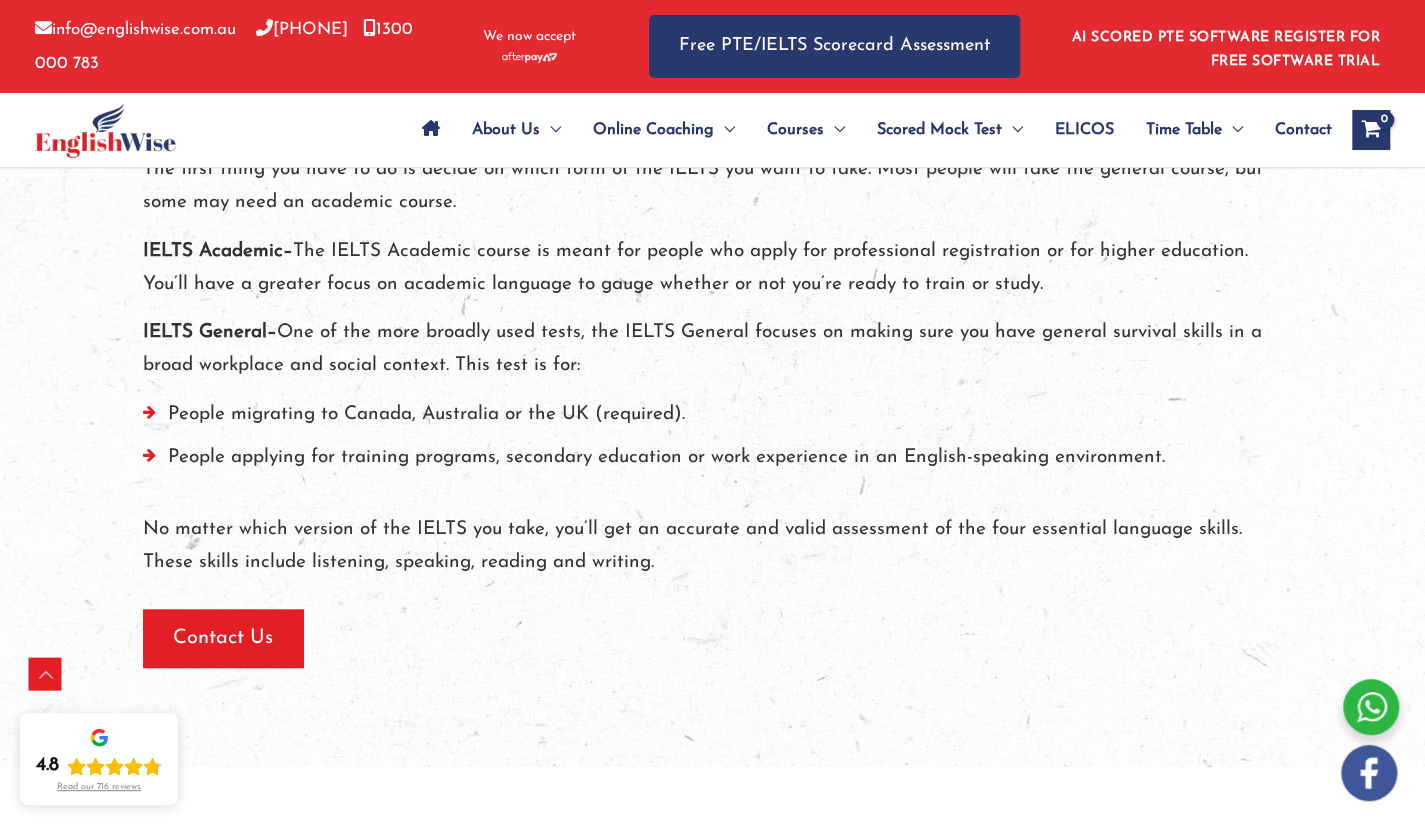 scroll, scrollTop: 0, scrollLeft: 0, axis: both 